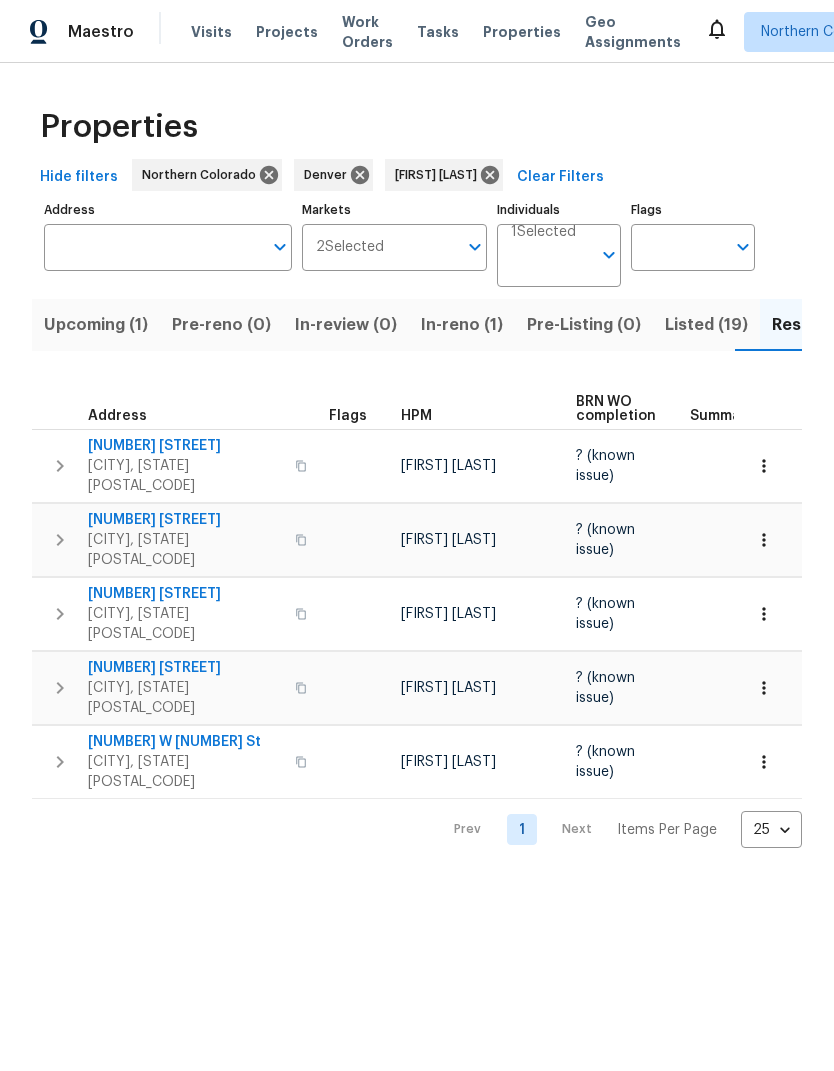 scroll, scrollTop: 0, scrollLeft: 0, axis: both 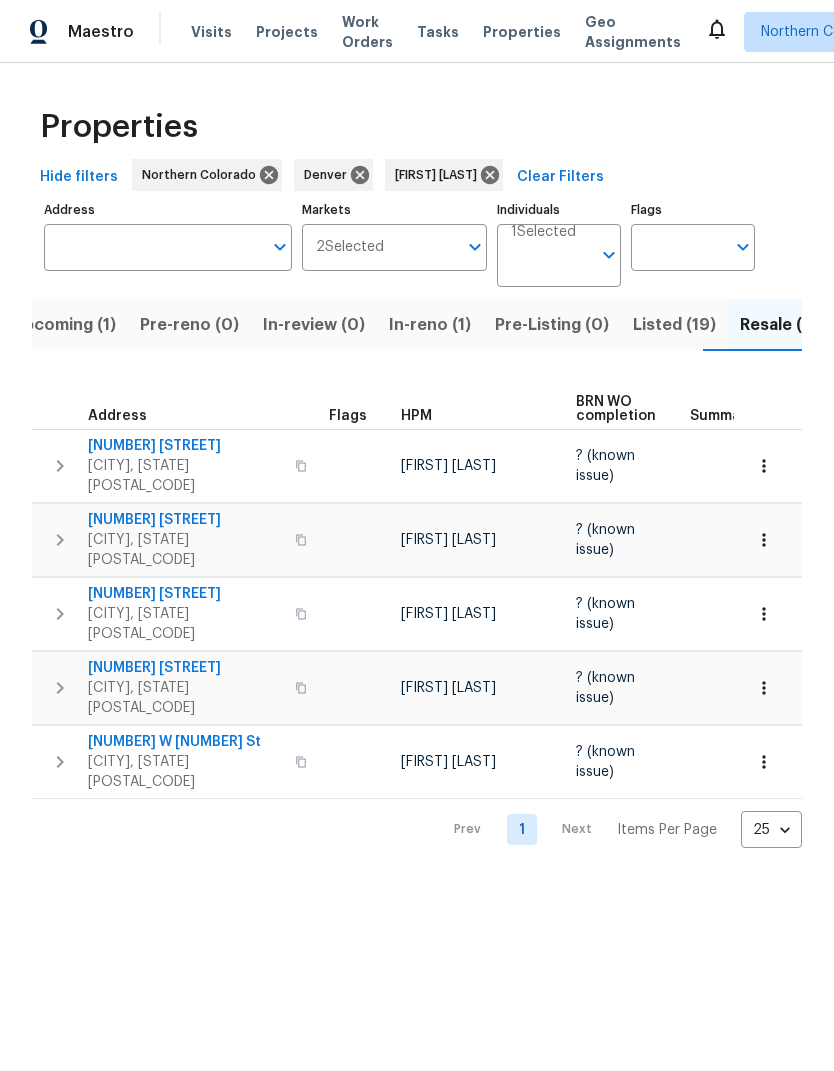 click on "Listed (19)" at bounding box center (674, 325) 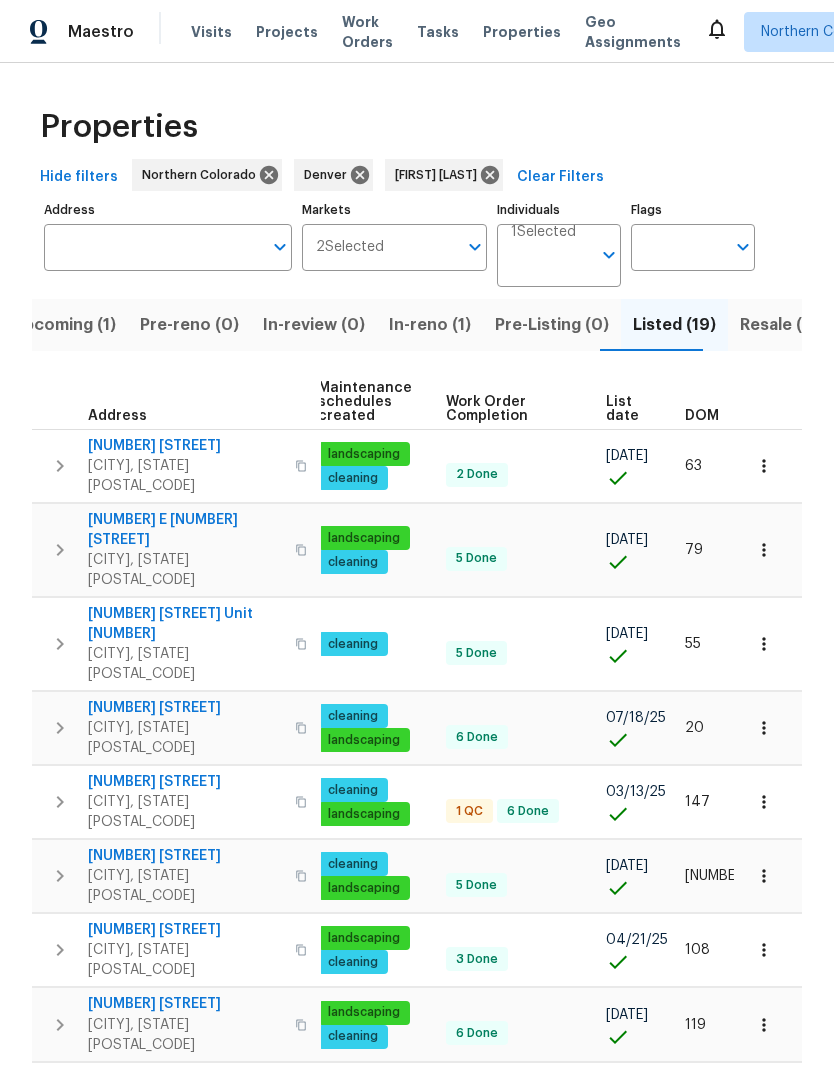 scroll, scrollTop: 0, scrollLeft: 257, axis: horizontal 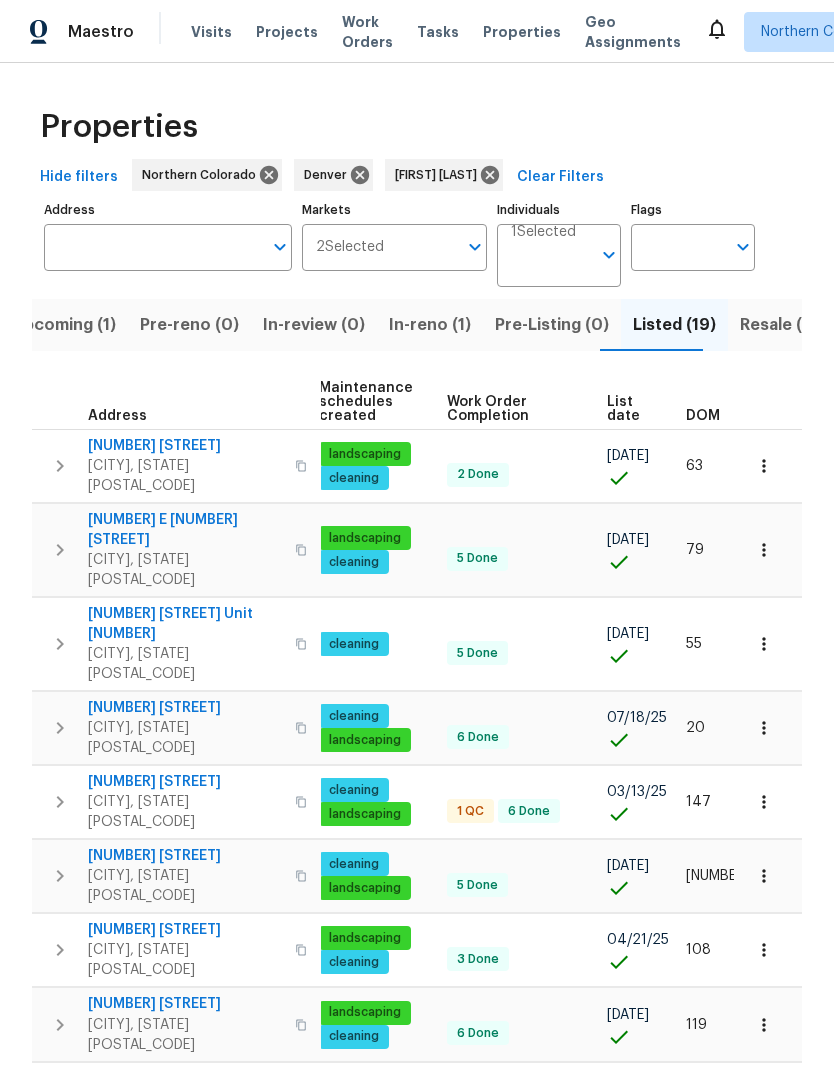 click on "List date" at bounding box center [629, 409] 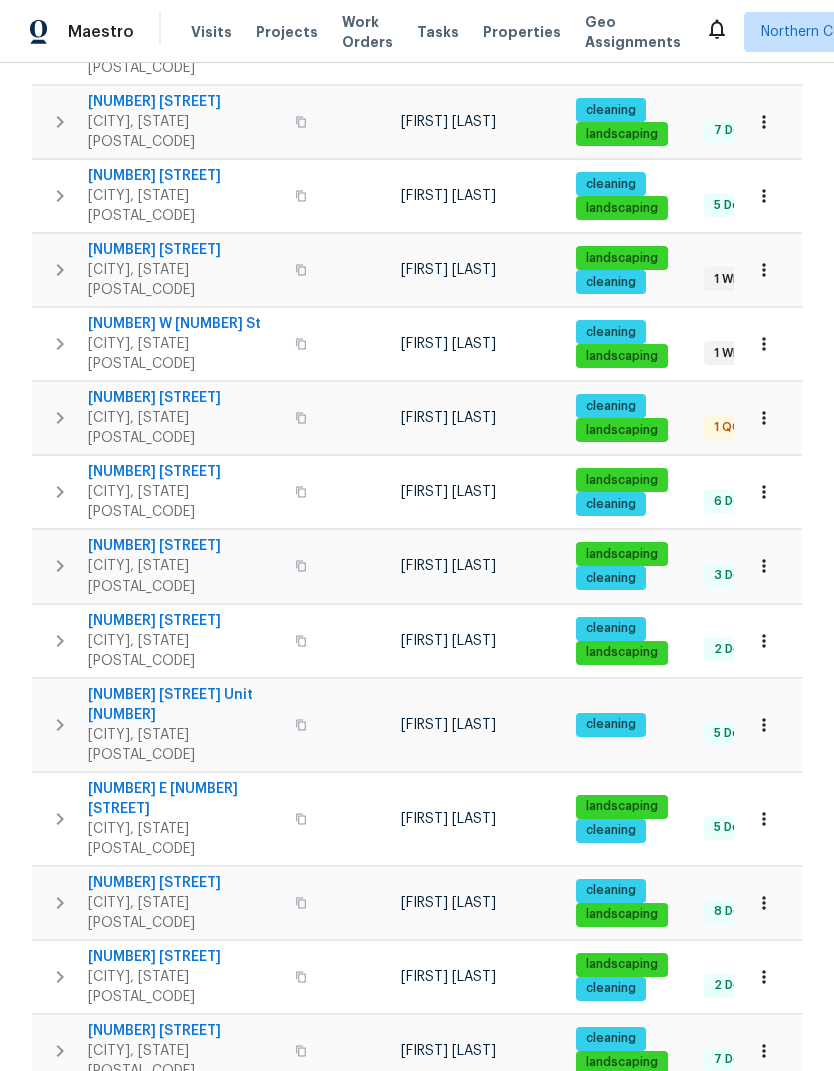 scroll, scrollTop: 440, scrollLeft: 0, axis: vertical 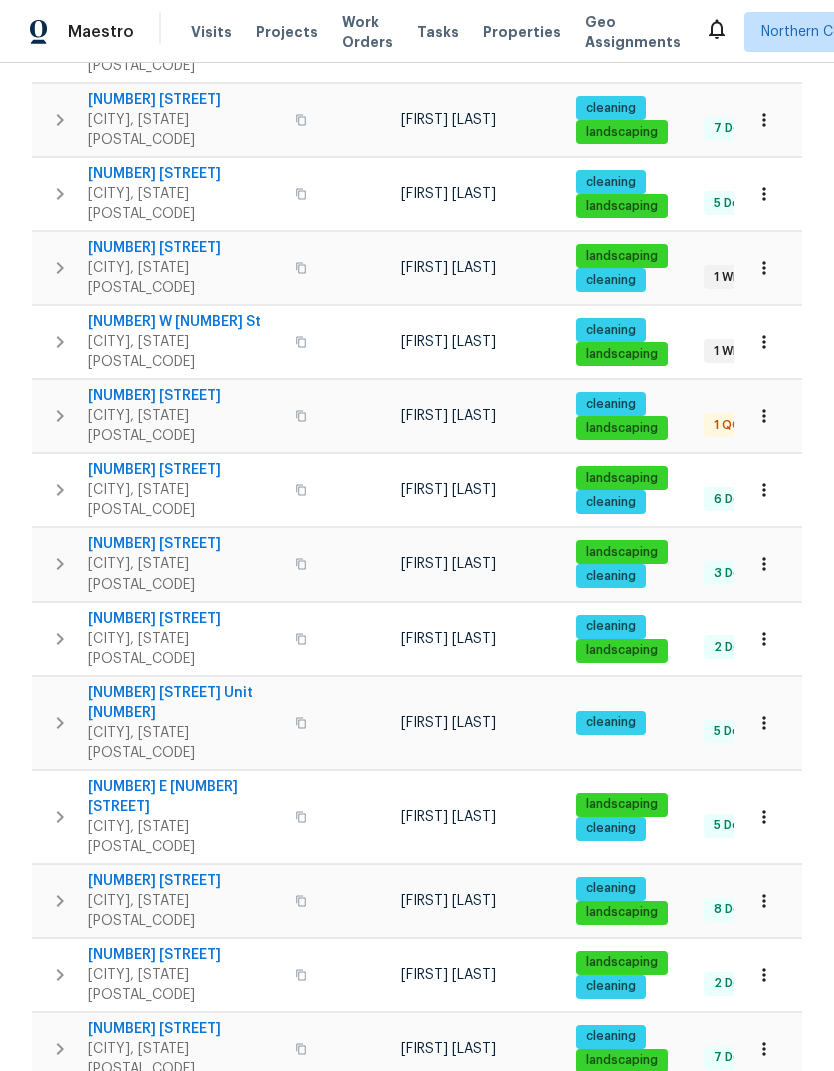 click on "[NUMBER] [STREET]" at bounding box center [185, 470] 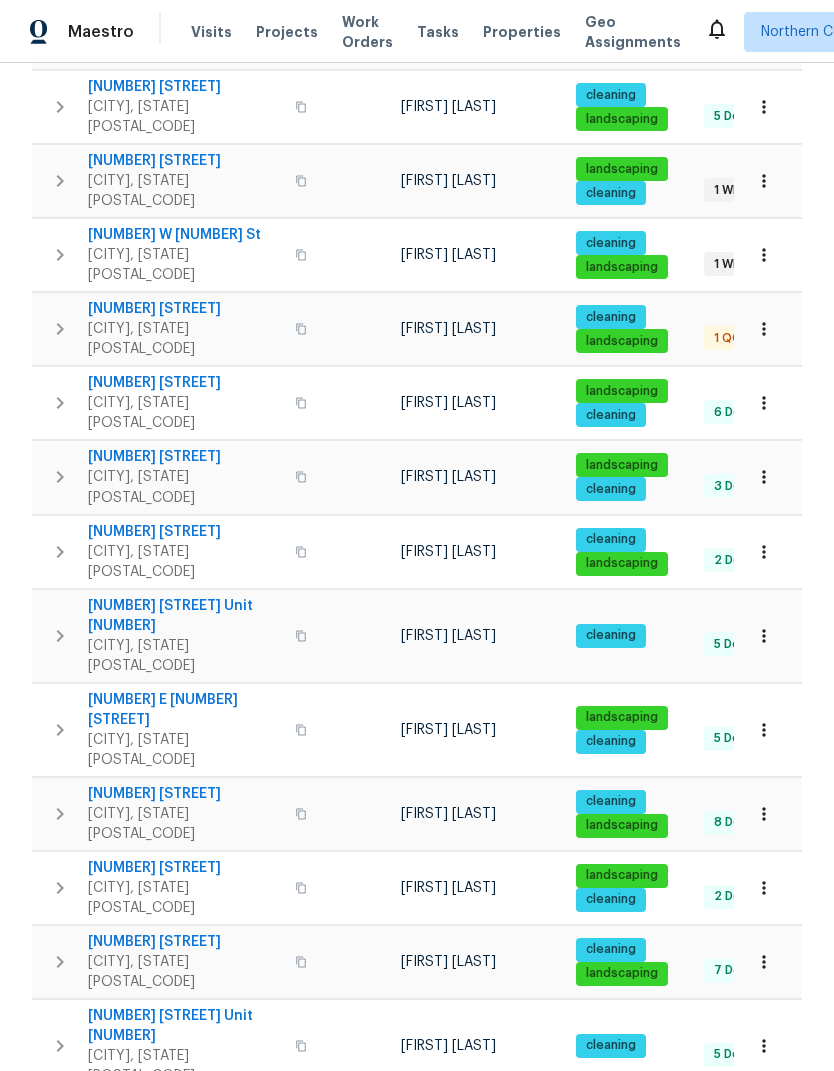 scroll, scrollTop: 525, scrollLeft: 0, axis: vertical 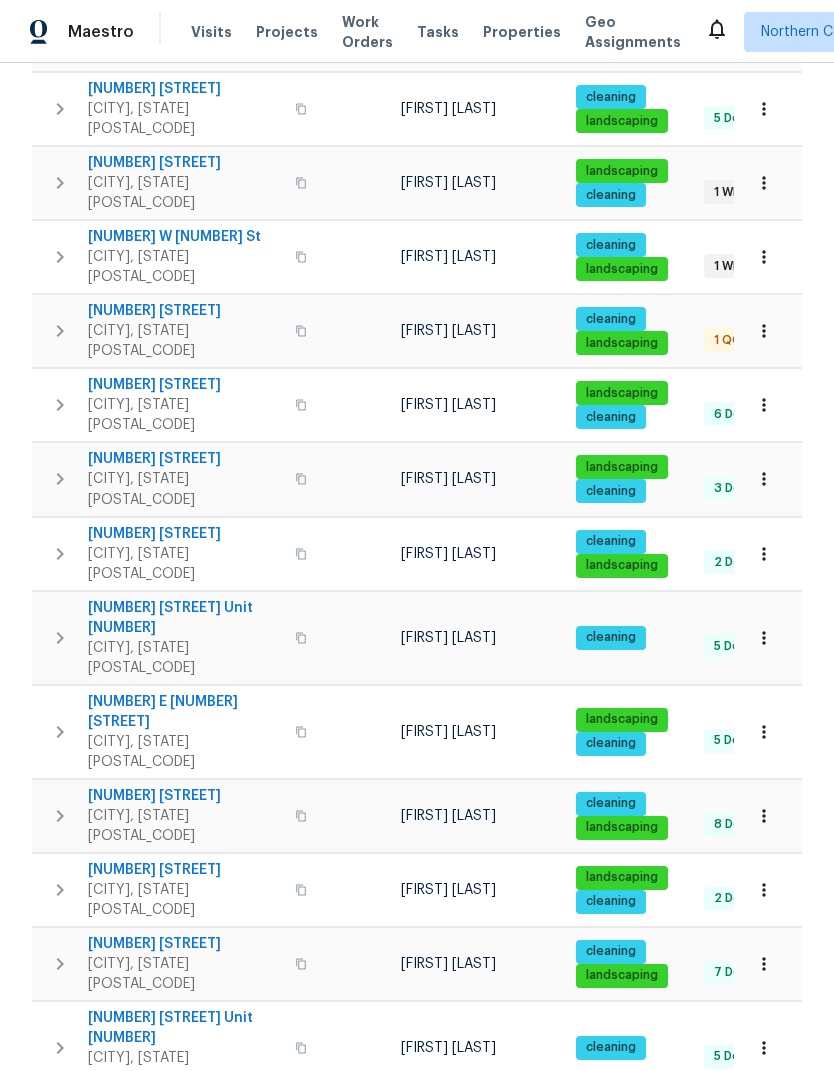click on "[NUMBER] W [NUMBER] [STREET]" at bounding box center [185, 1216] 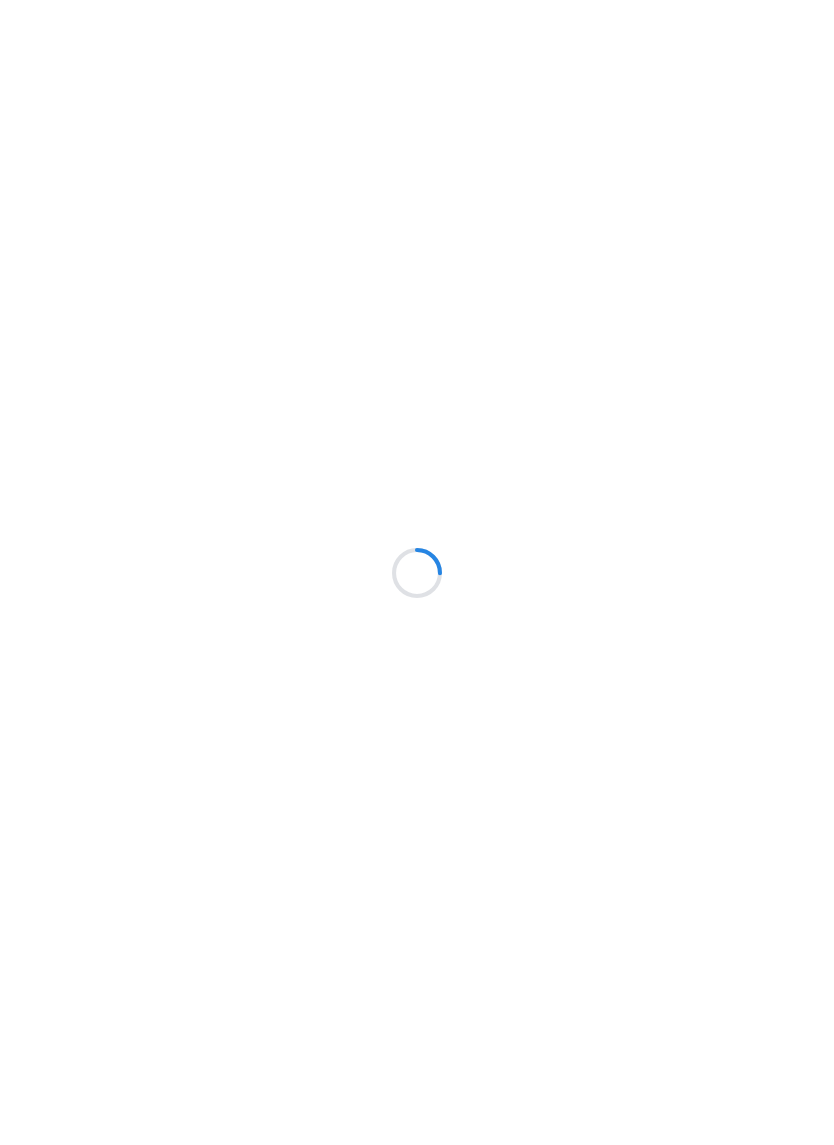 scroll, scrollTop: 0, scrollLeft: 0, axis: both 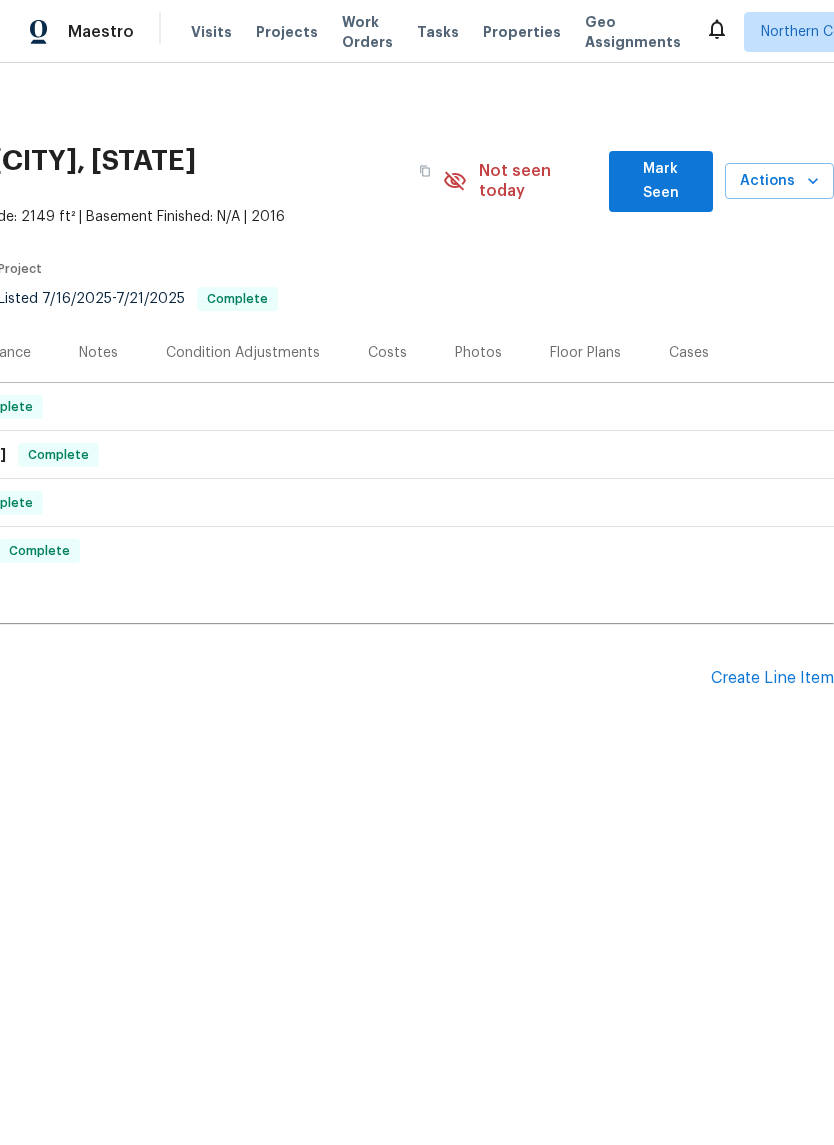 click on "Actions" at bounding box center (779, 181) 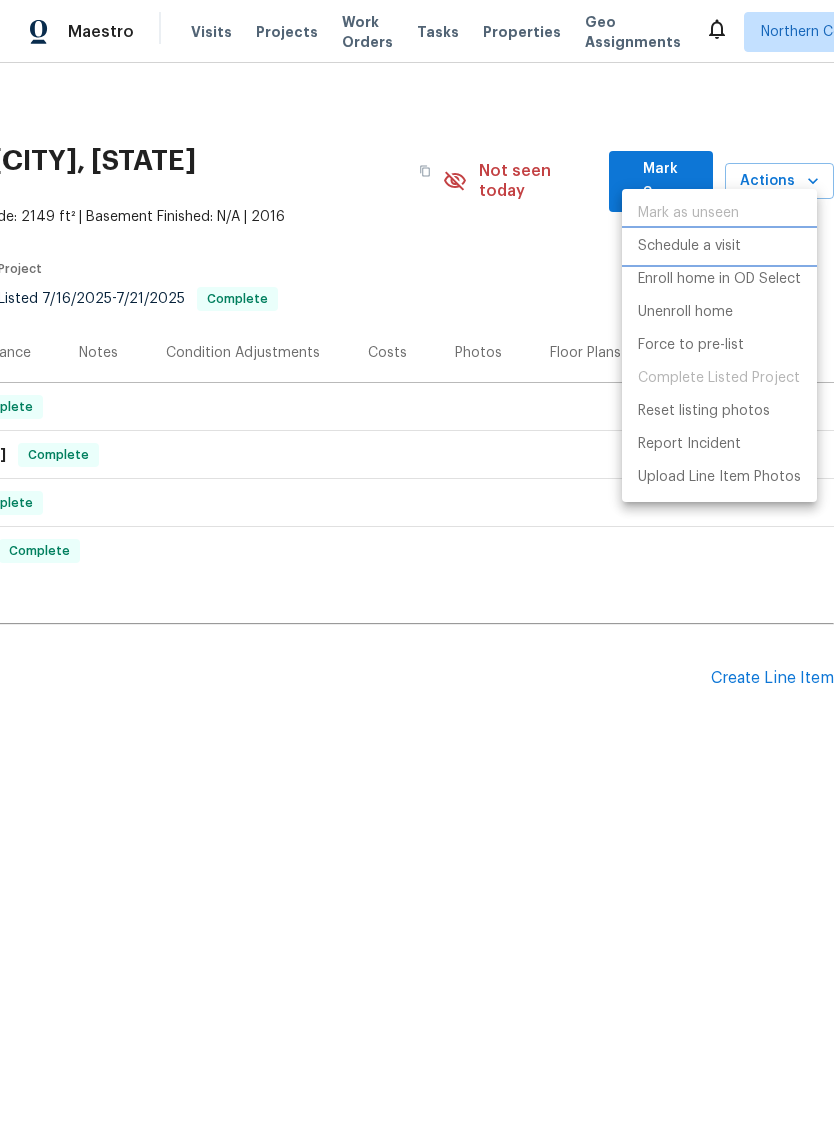 click on "Schedule a visit" at bounding box center [719, 246] 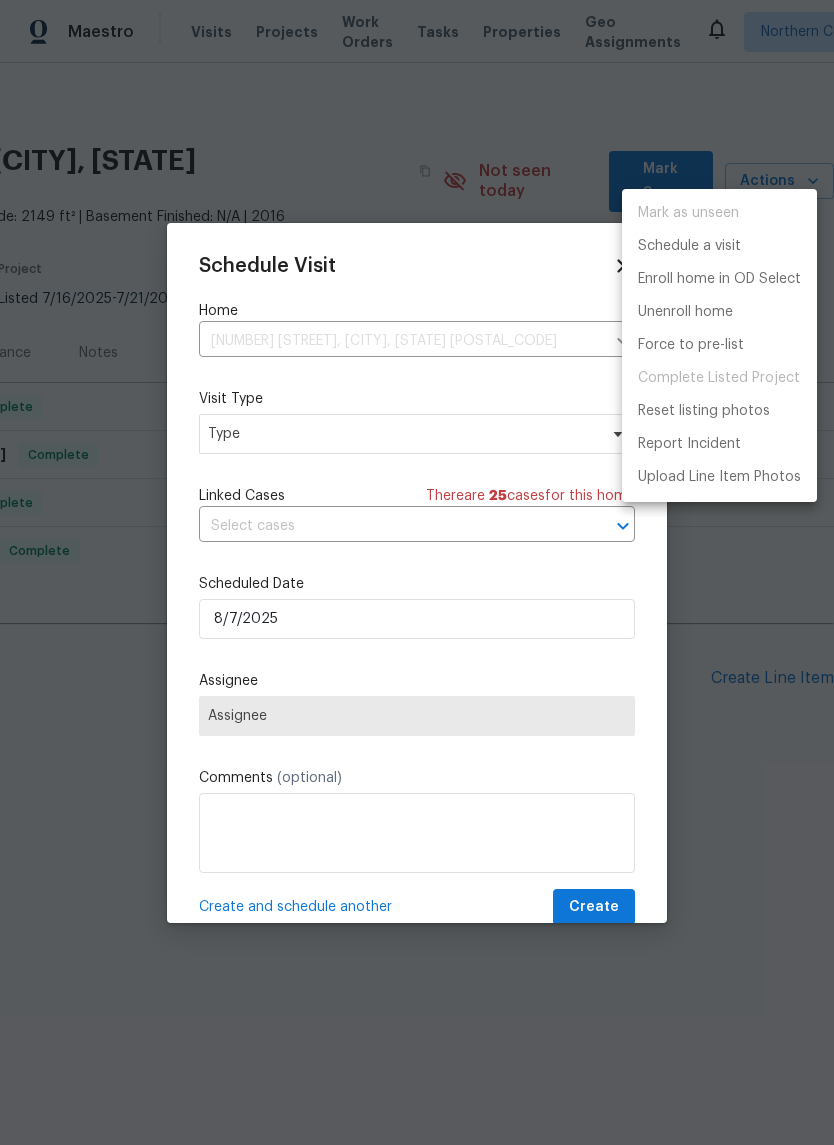 click at bounding box center (417, 572) 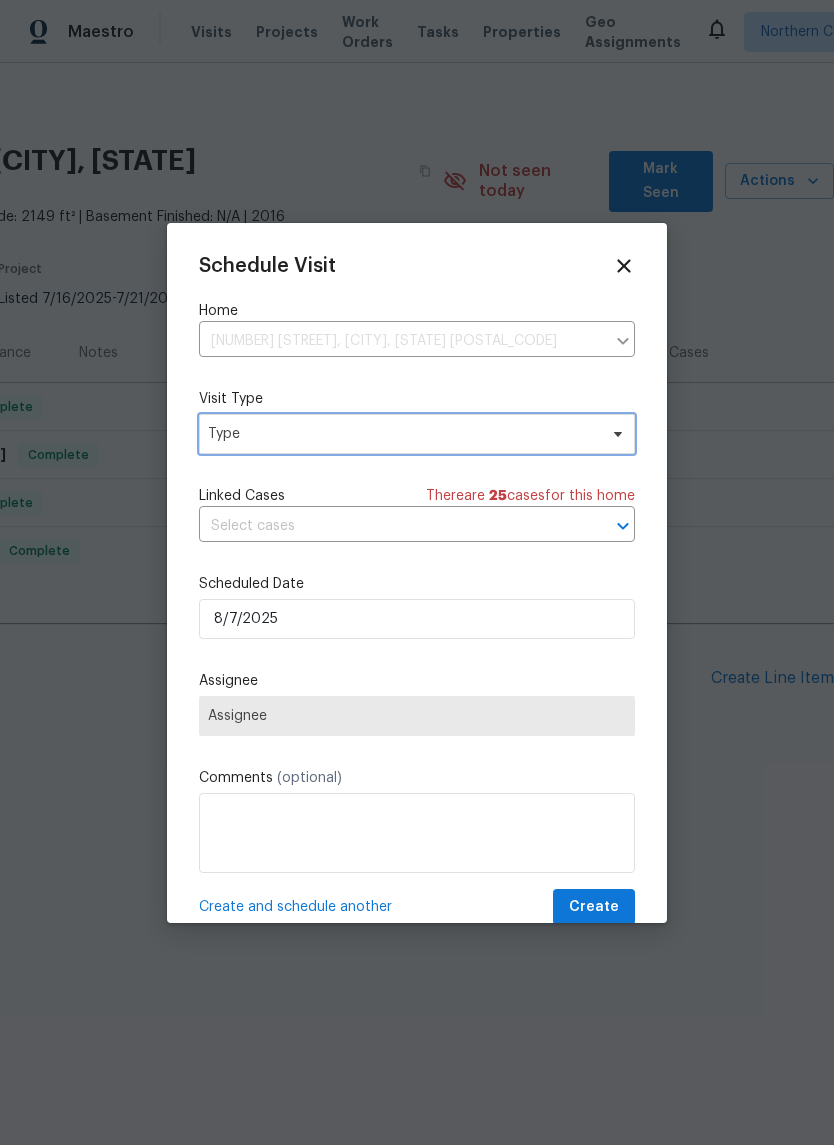 click on "Type" at bounding box center (402, 434) 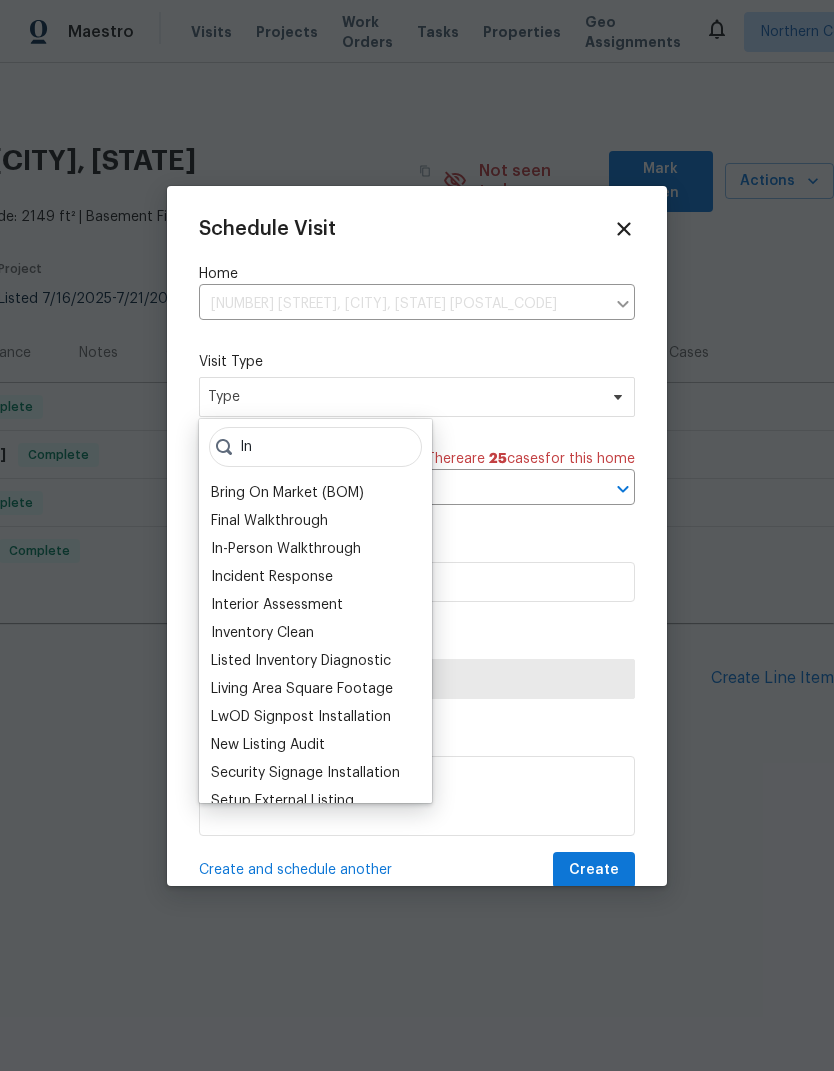 type on "In" 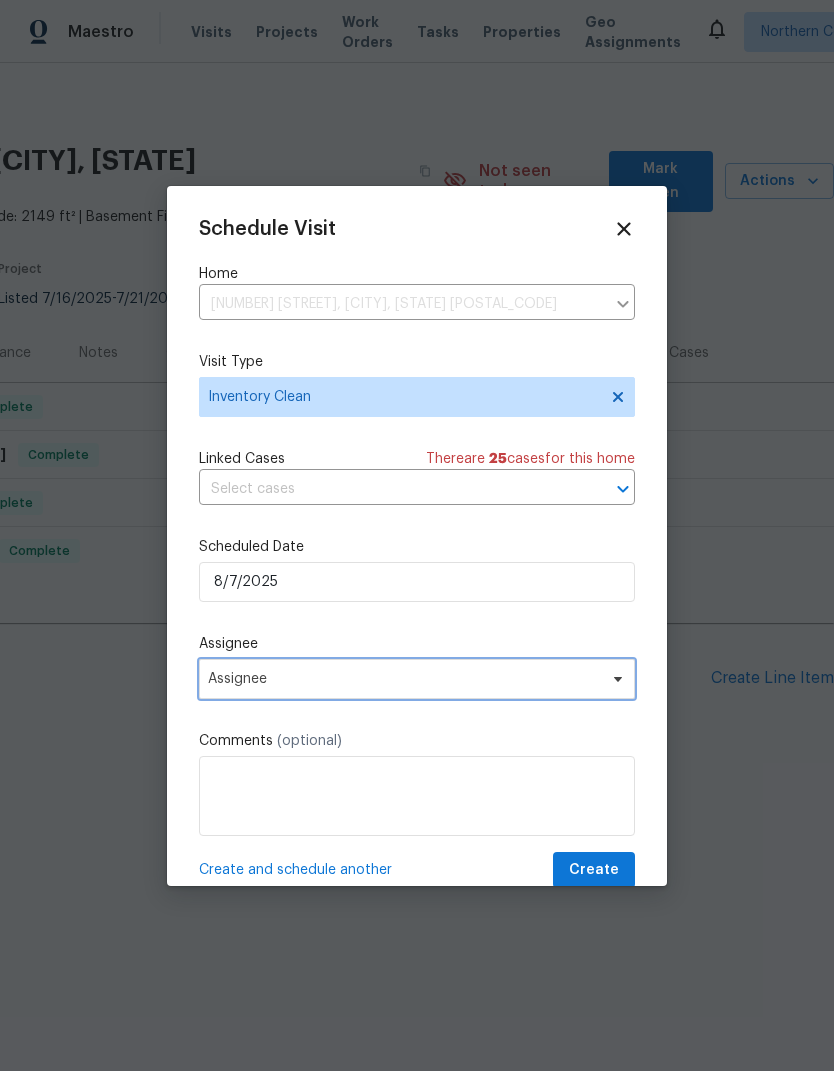 click on "Assignee" at bounding box center [404, 679] 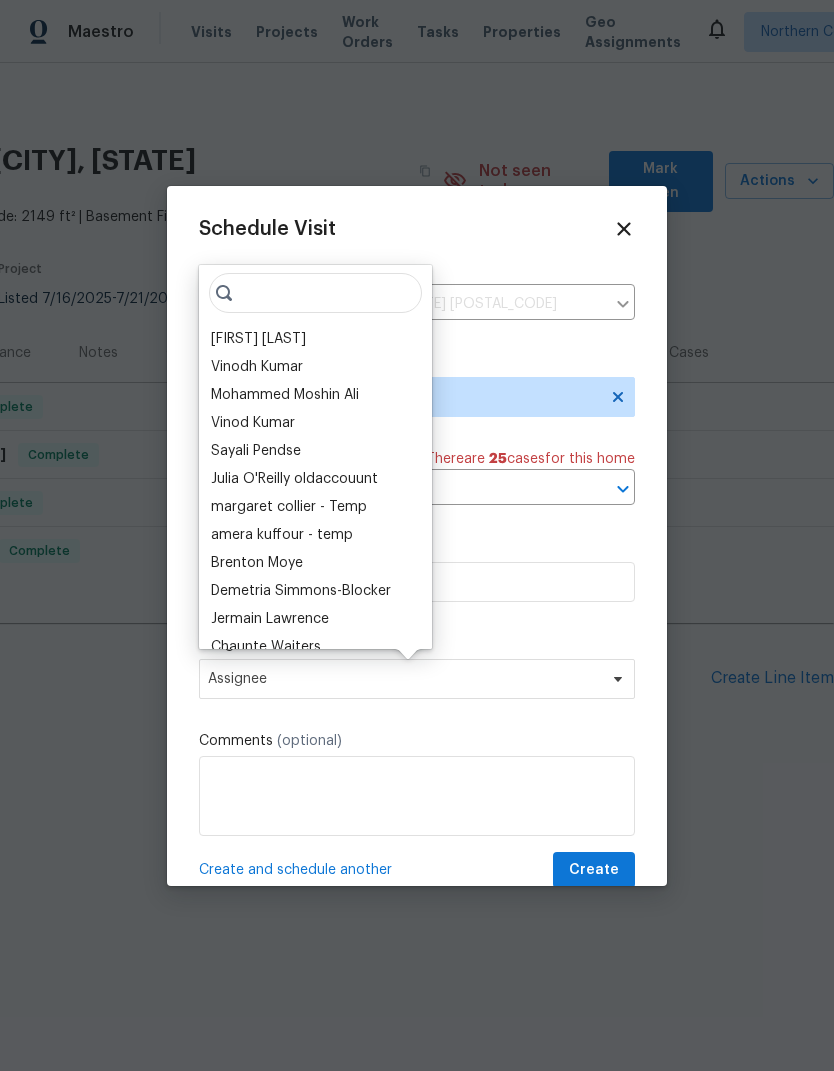 click on "[FIRST] [LAST]" at bounding box center (258, 339) 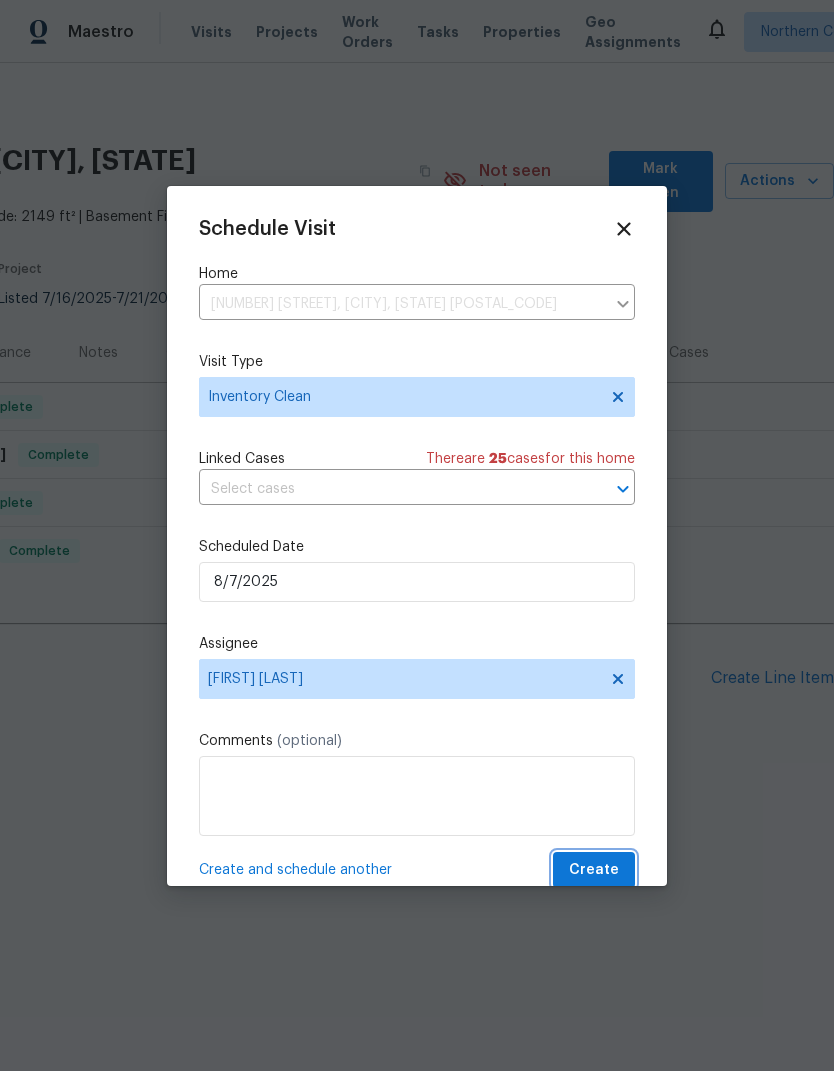 click on "Create" at bounding box center (594, 870) 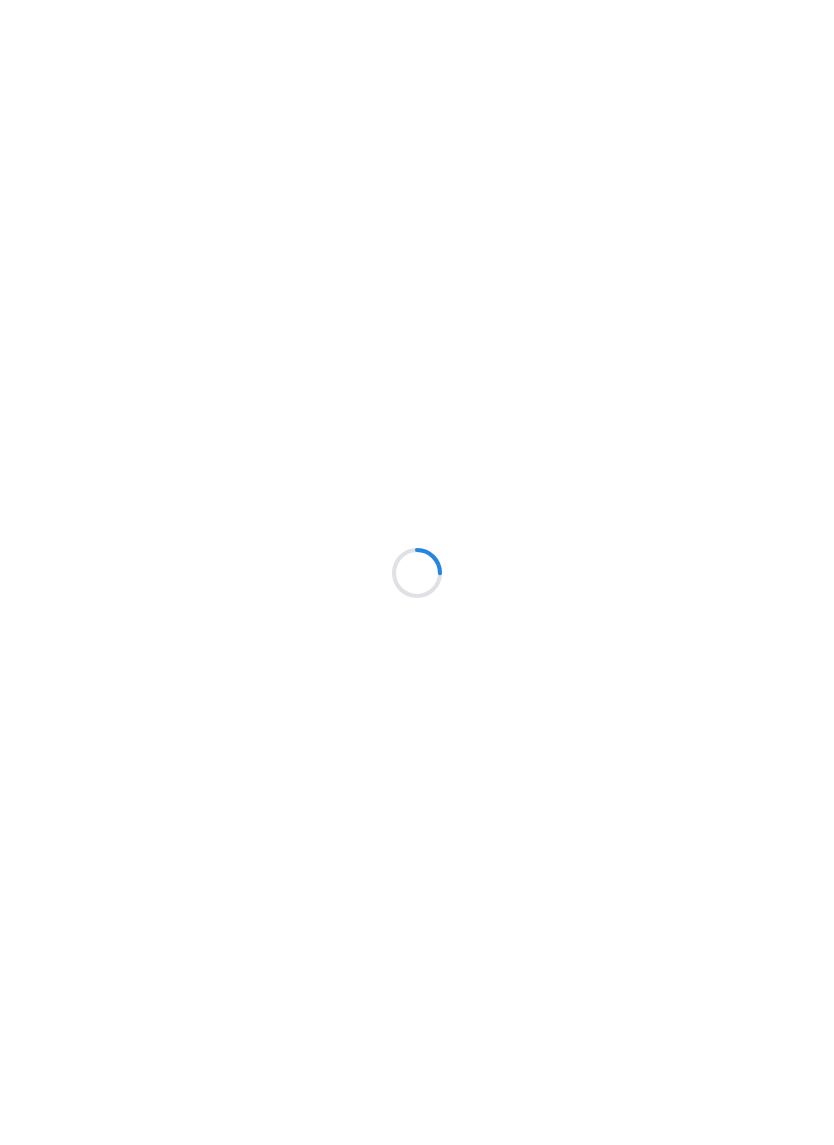 scroll, scrollTop: 0, scrollLeft: 0, axis: both 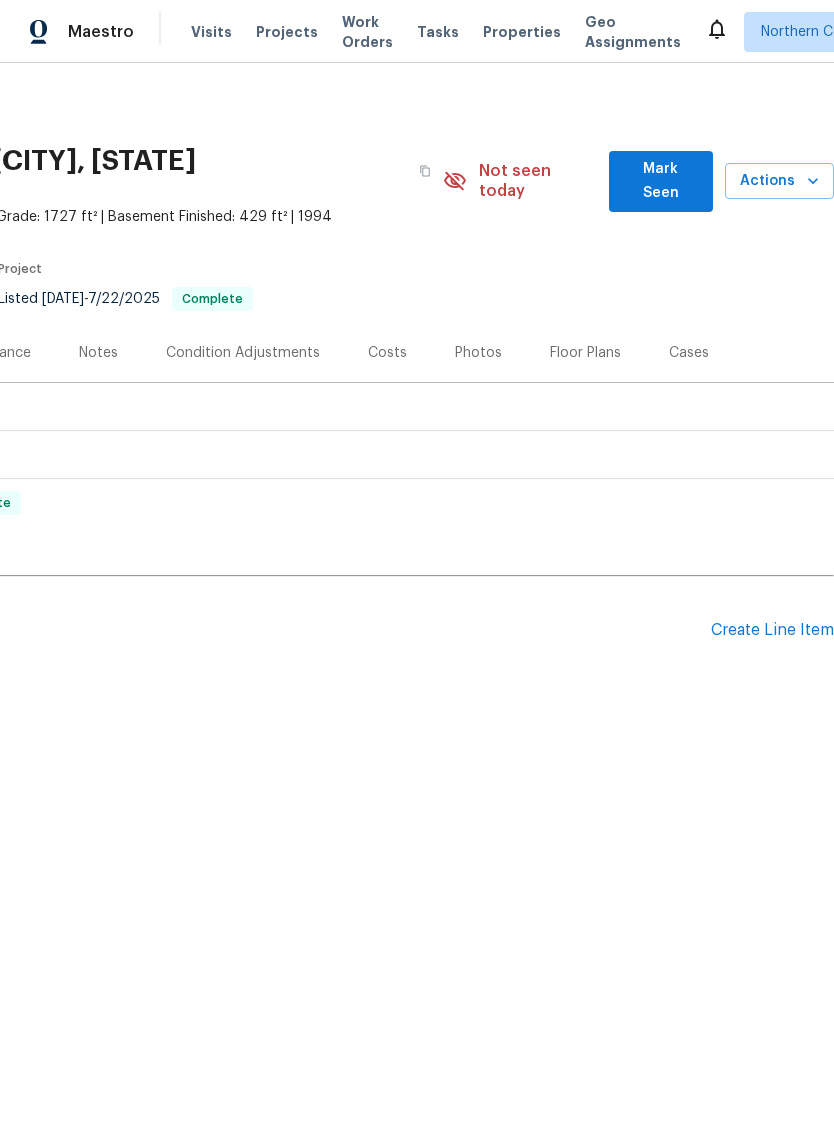 click on "Actions" at bounding box center (779, 181) 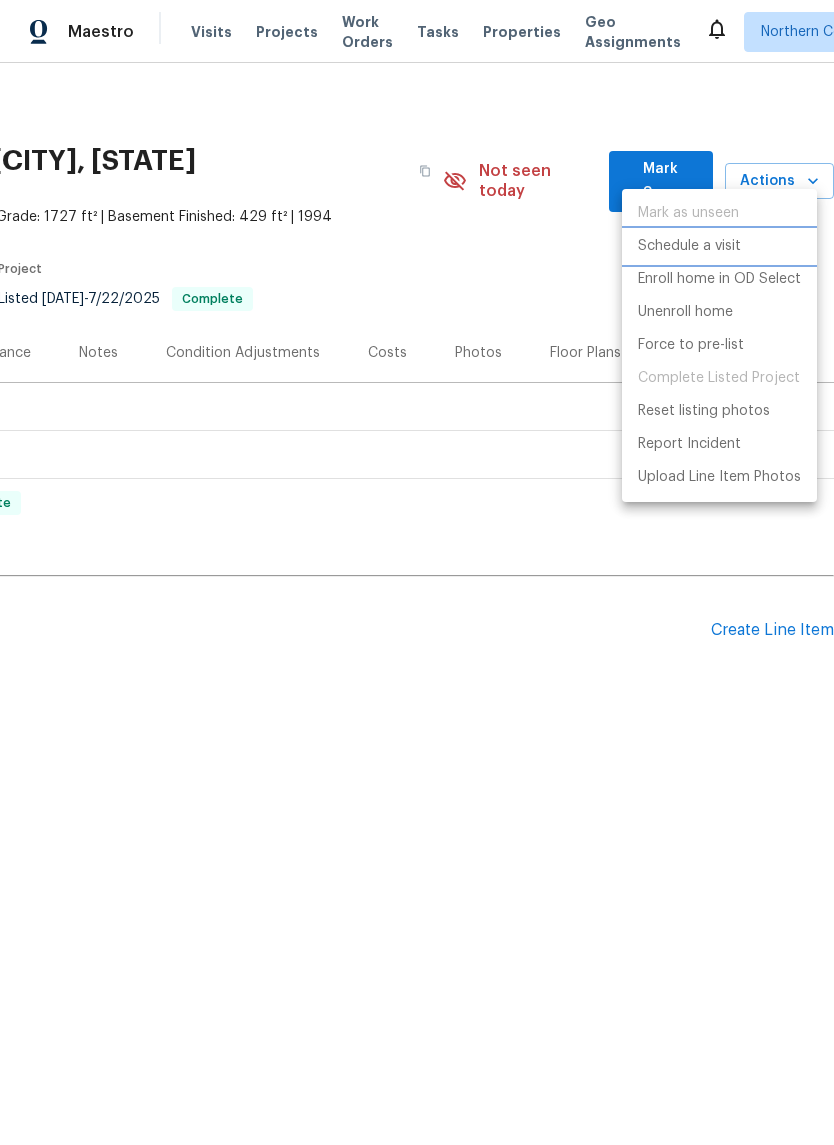 click on "Schedule a visit" at bounding box center [719, 246] 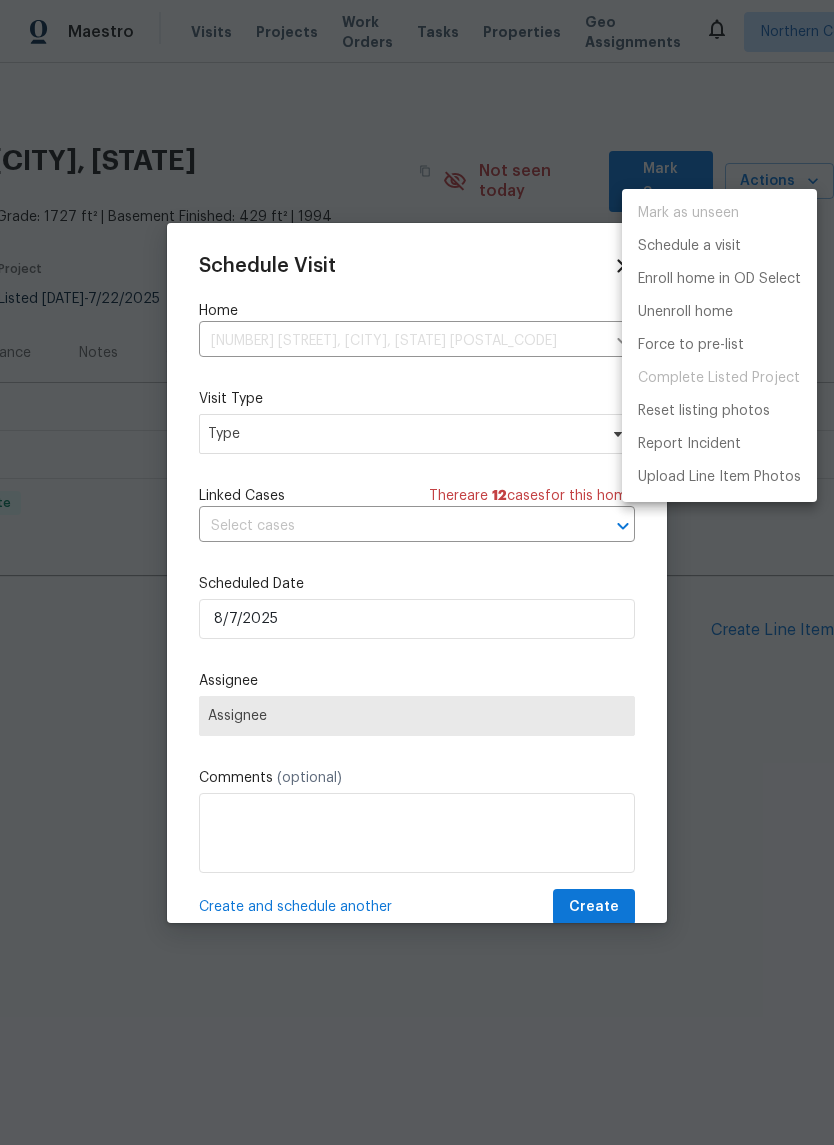 click at bounding box center (417, 572) 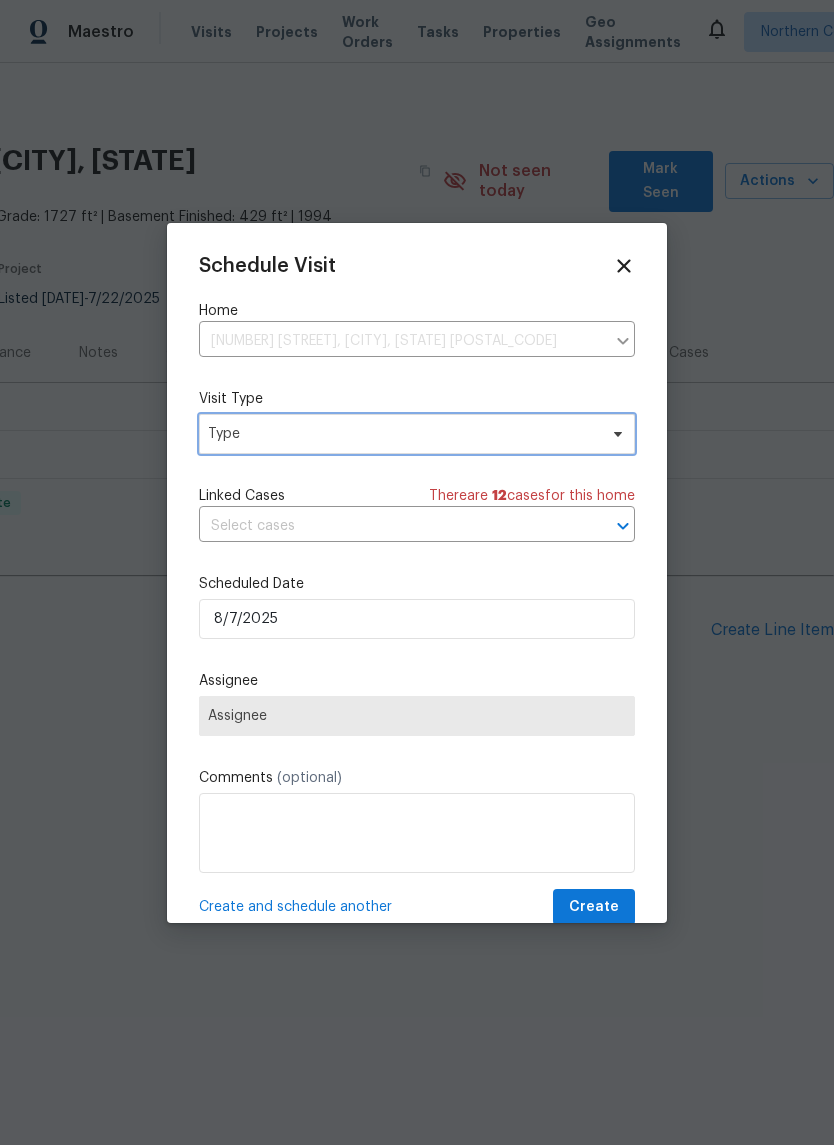 click on "Type" at bounding box center (402, 434) 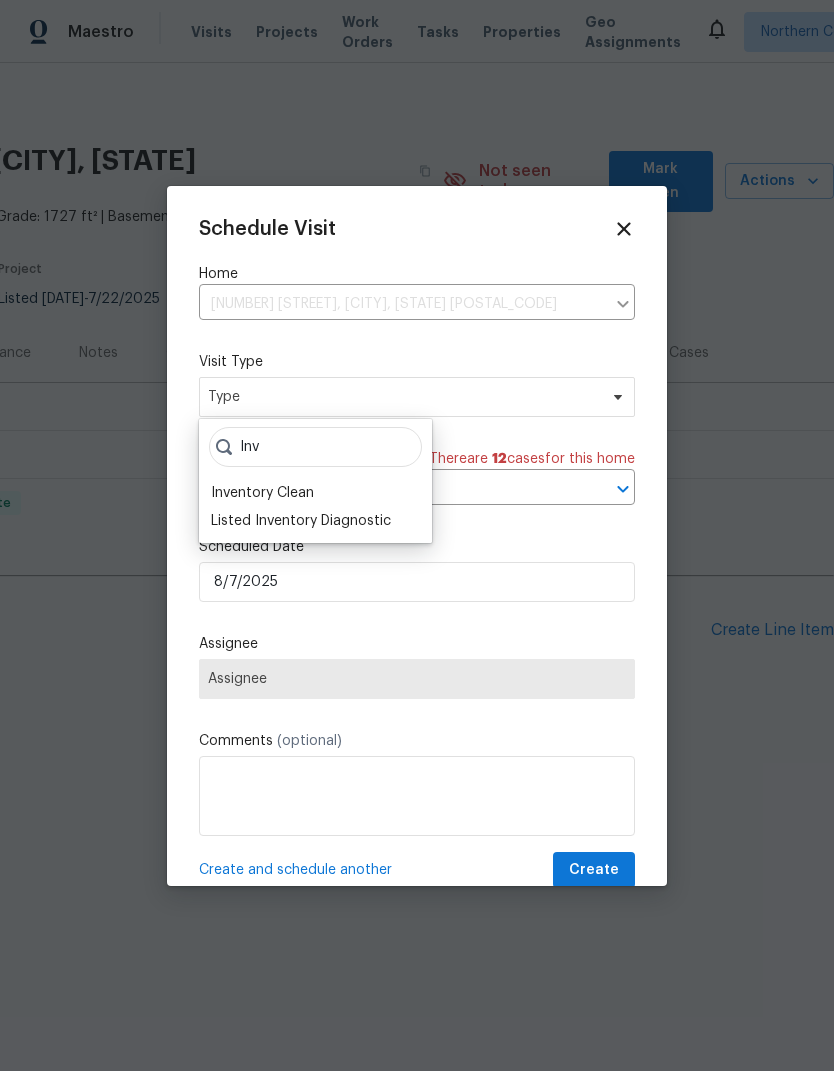 type on "Inv" 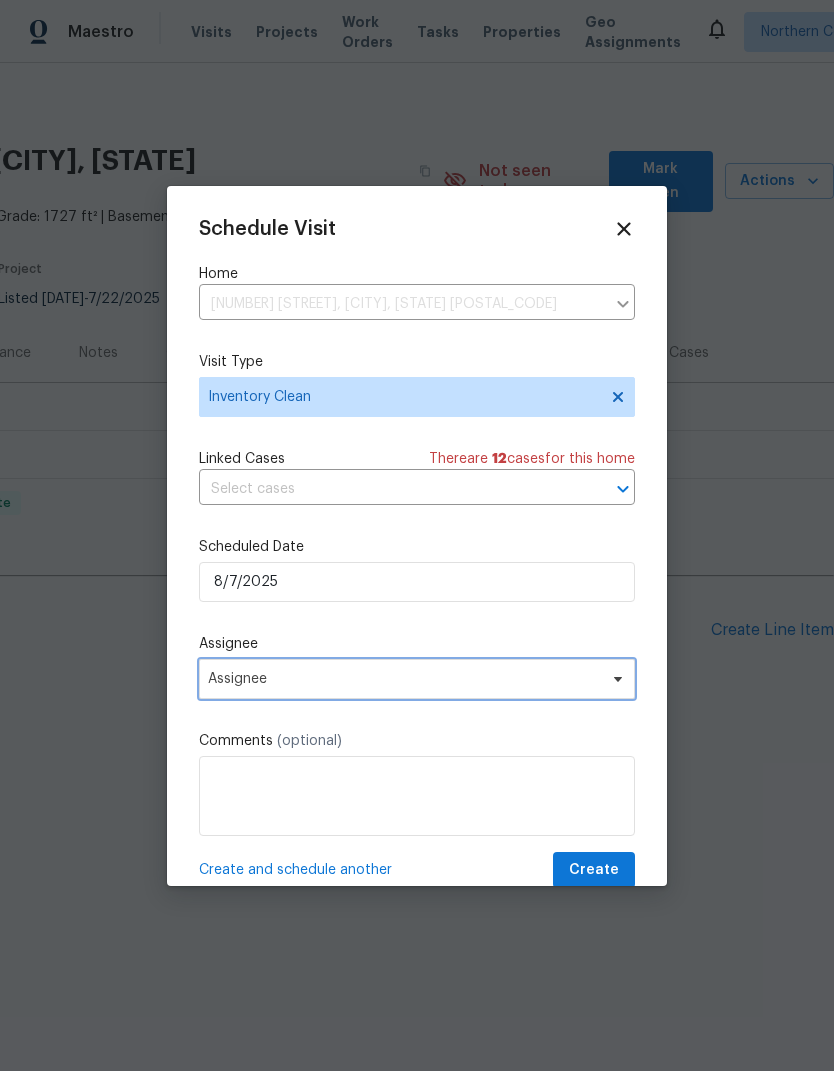 click on "Assignee" at bounding box center (417, 679) 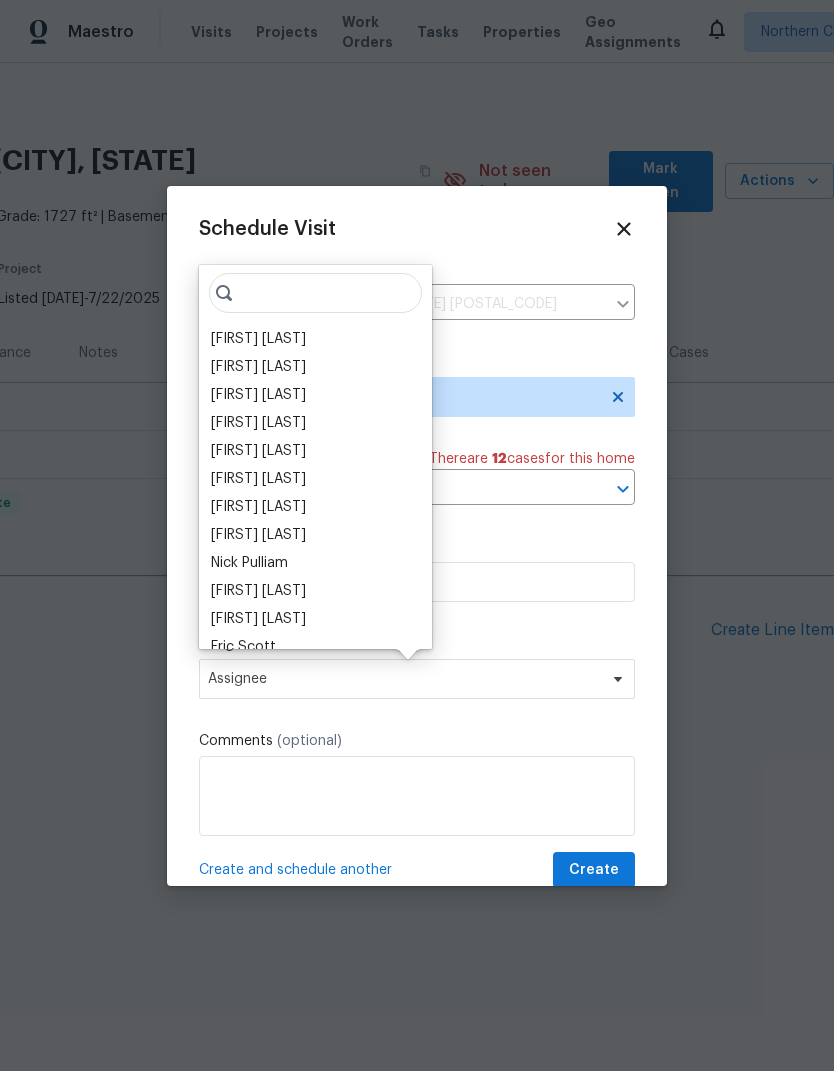 click on "[FIRST] [LAST]" at bounding box center (258, 339) 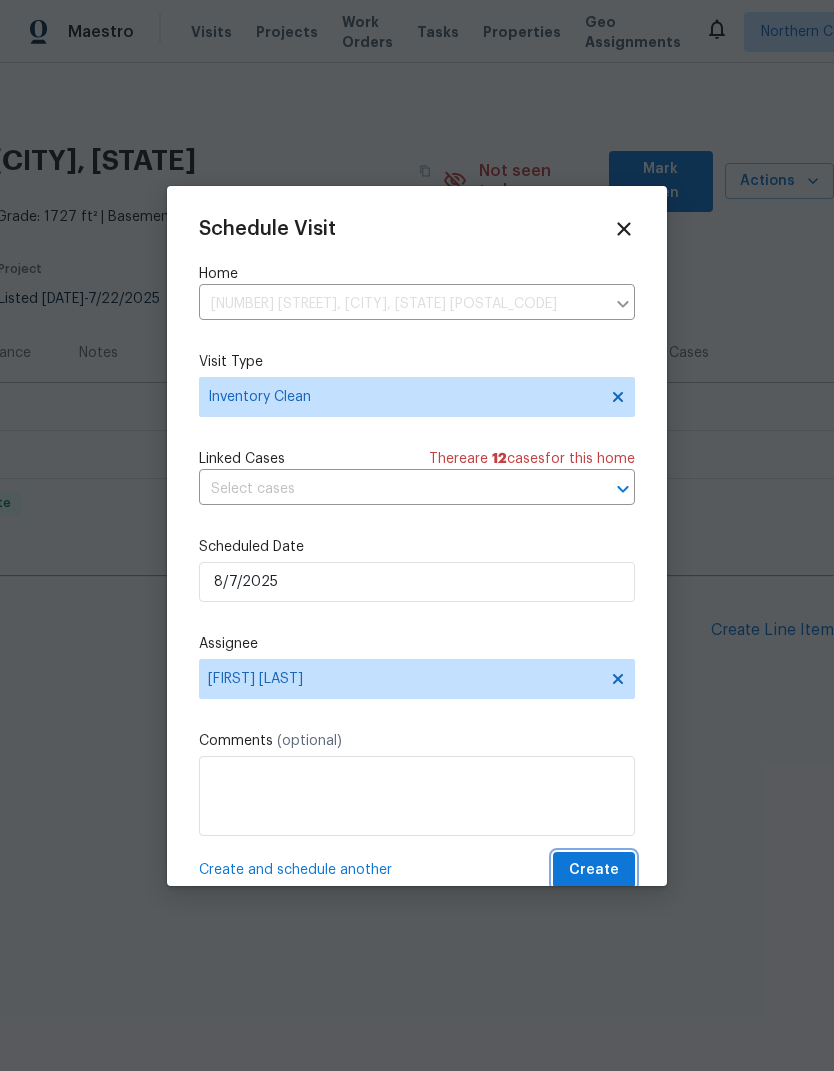 click on "Create" at bounding box center [594, 870] 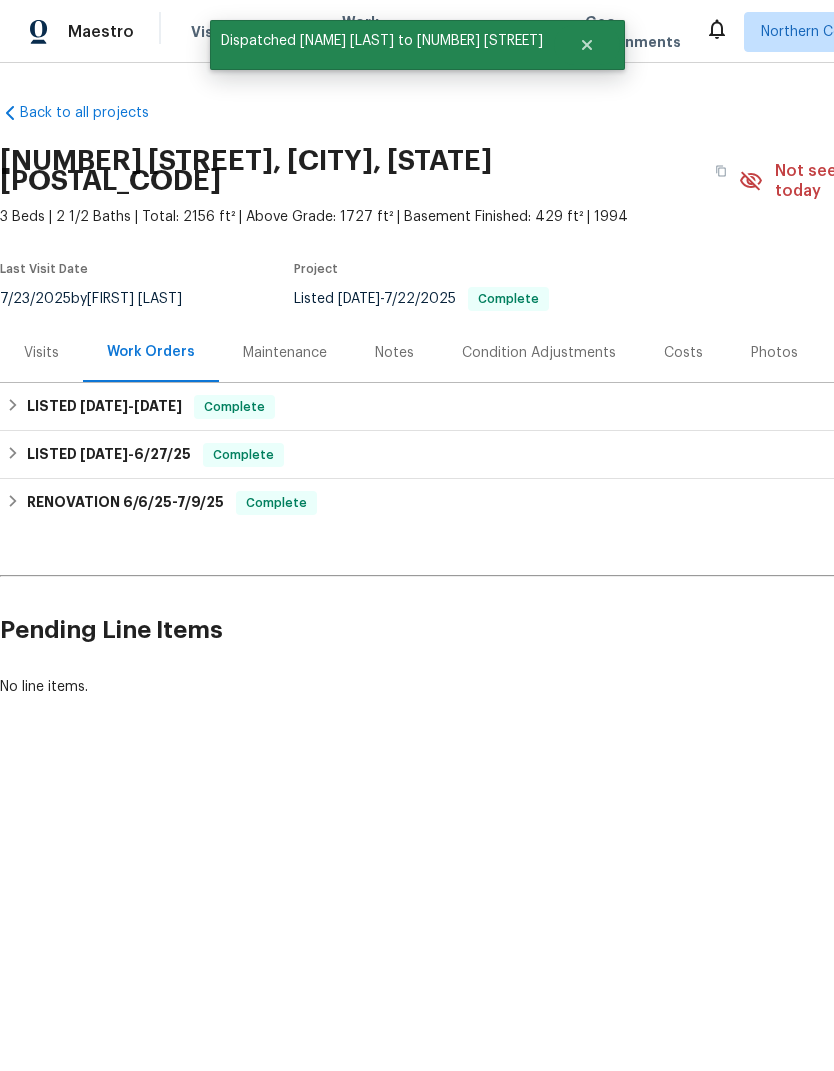 scroll, scrollTop: 0, scrollLeft: 0, axis: both 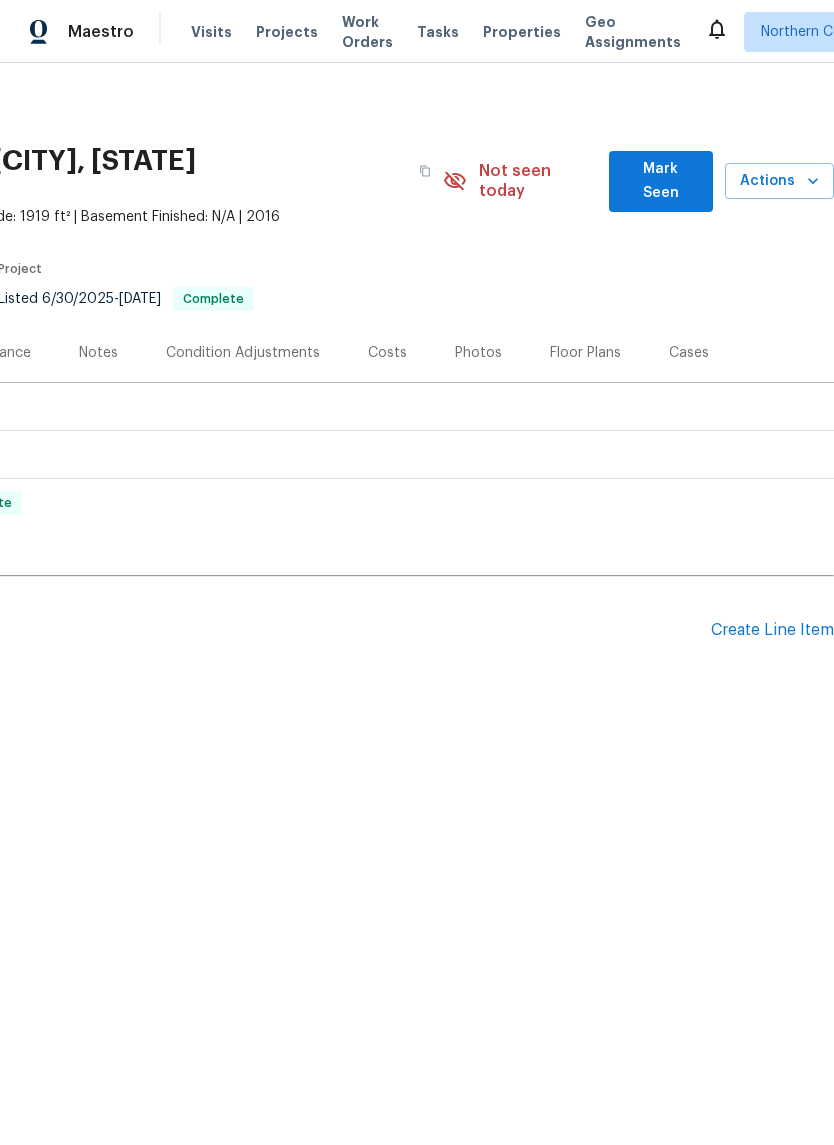 click on "Actions" at bounding box center (779, 181) 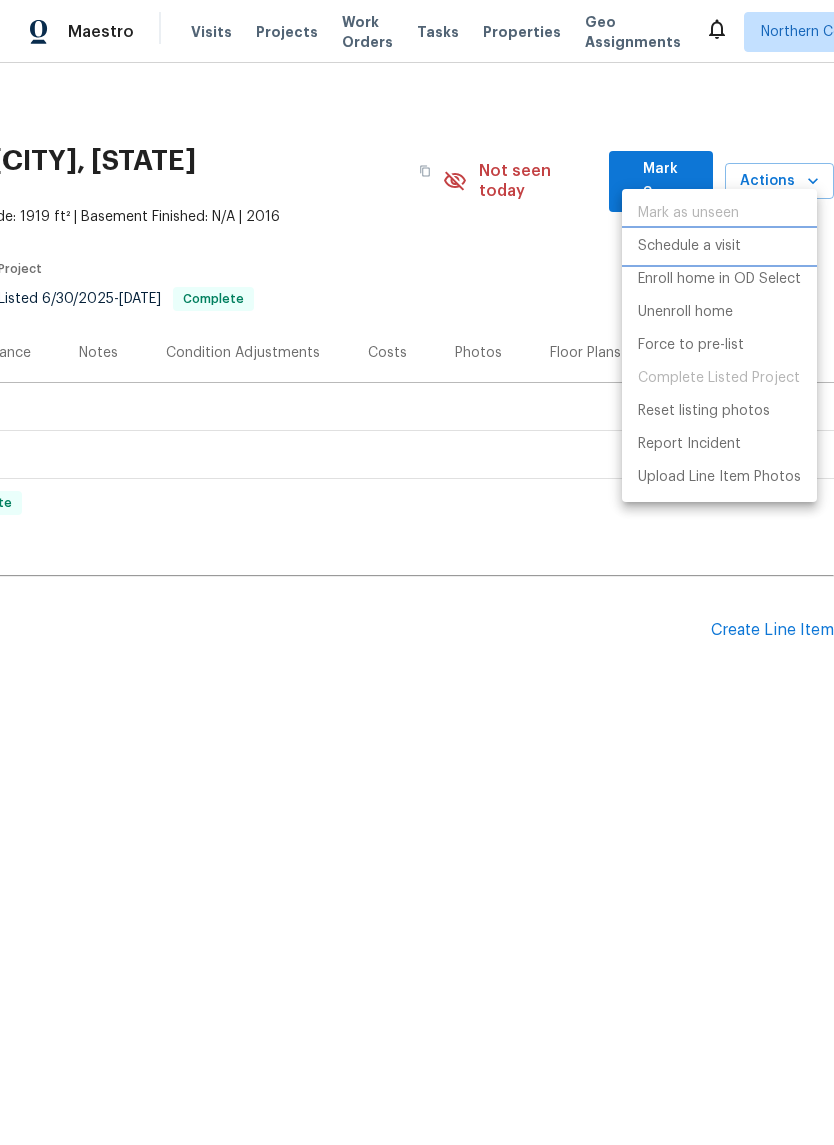 click on "Schedule a visit" at bounding box center [719, 246] 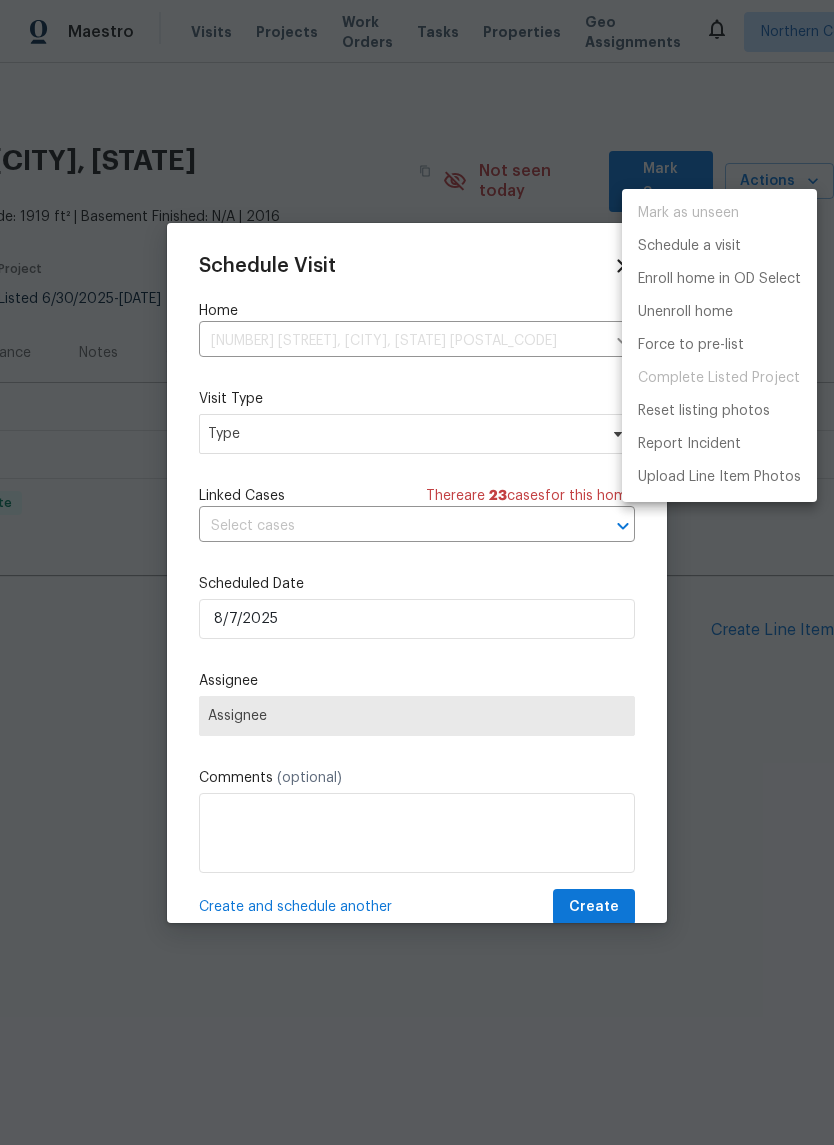click at bounding box center [417, 572] 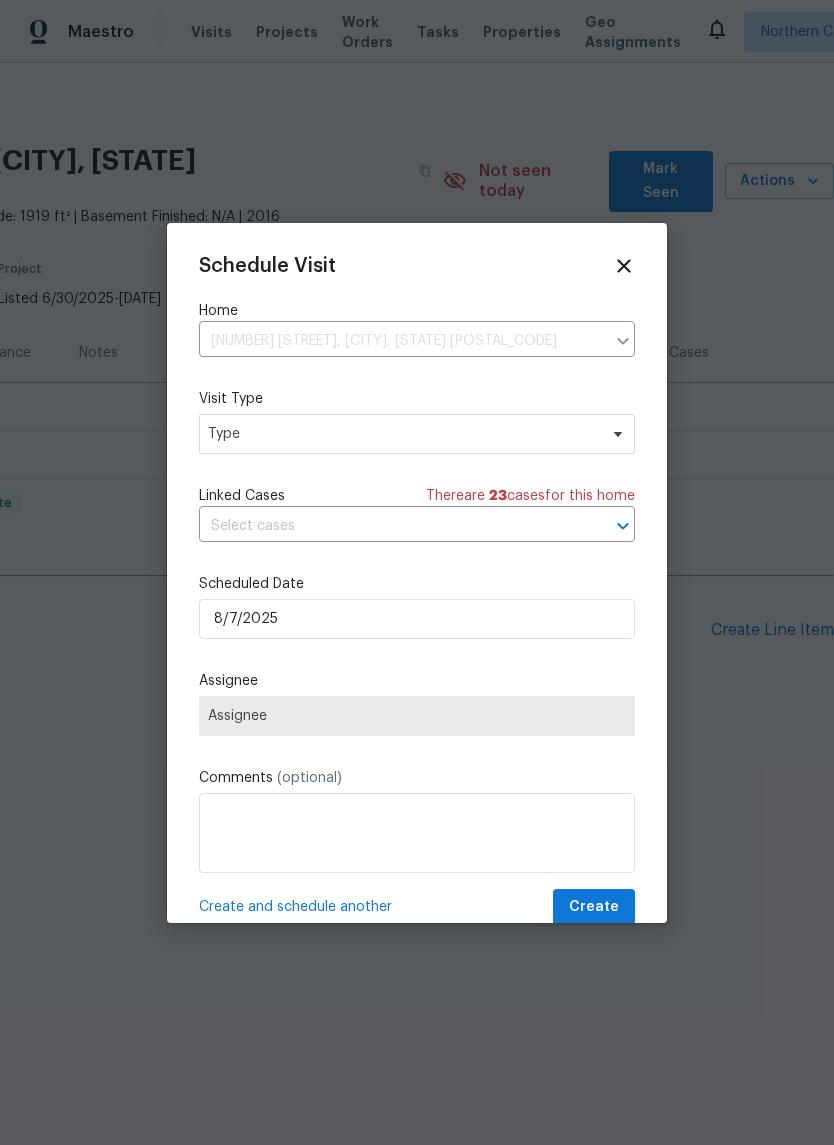 click on "Mark as unseen Schedule a visit Enroll home in OD Select Unenroll home Force to pre-list Complete Listed Project   Reset listing photos Report Incident Upload Line Item Photos" at bounding box center [417, 572] 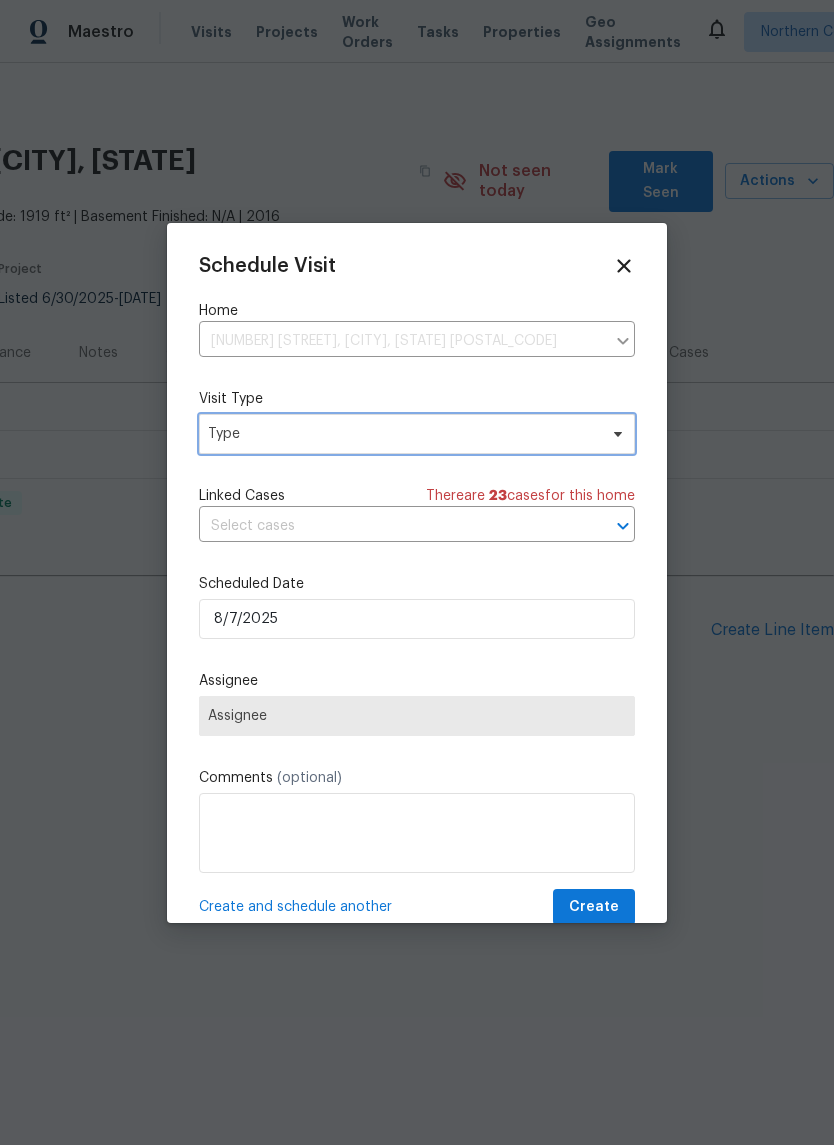 click on "Type" at bounding box center (402, 434) 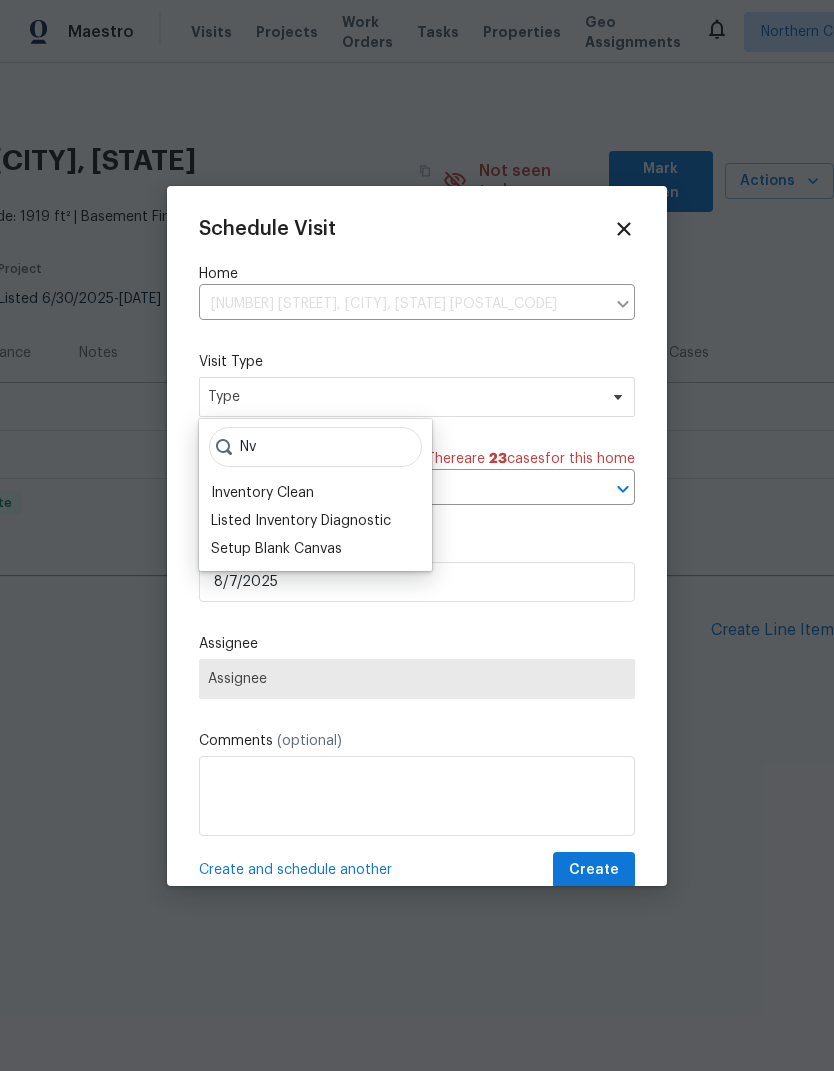type on "Nv" 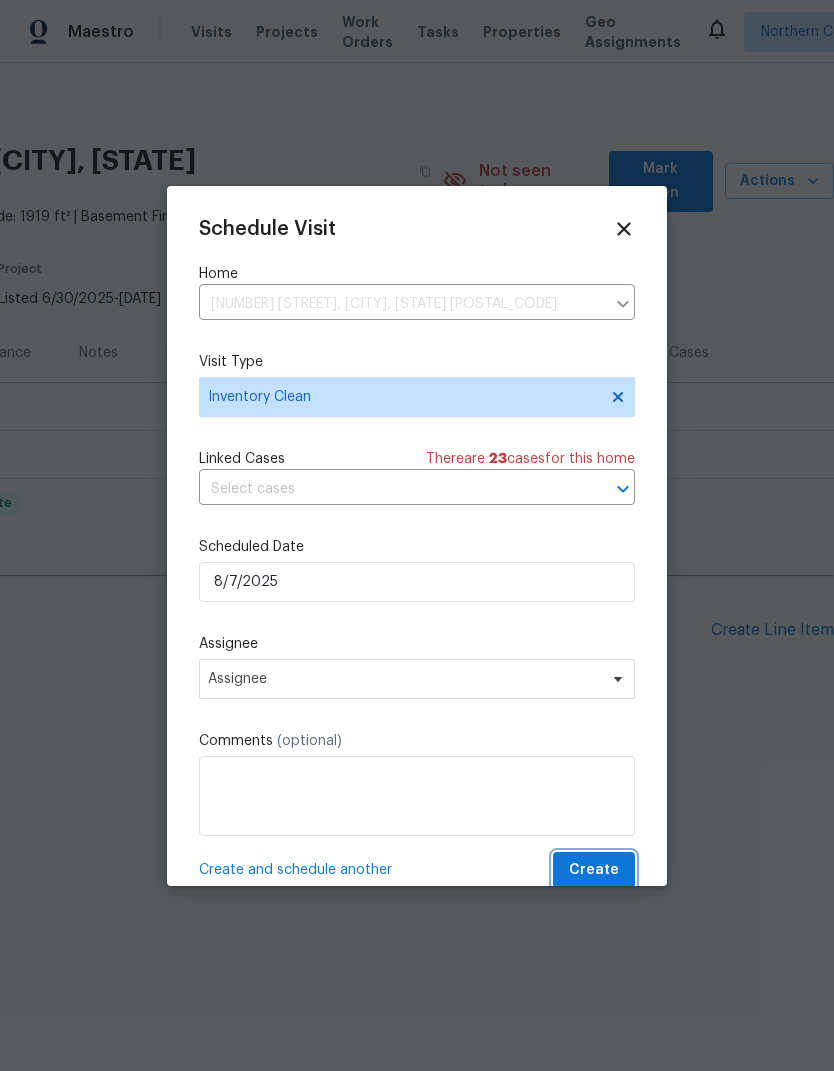 click on "Create" at bounding box center (594, 870) 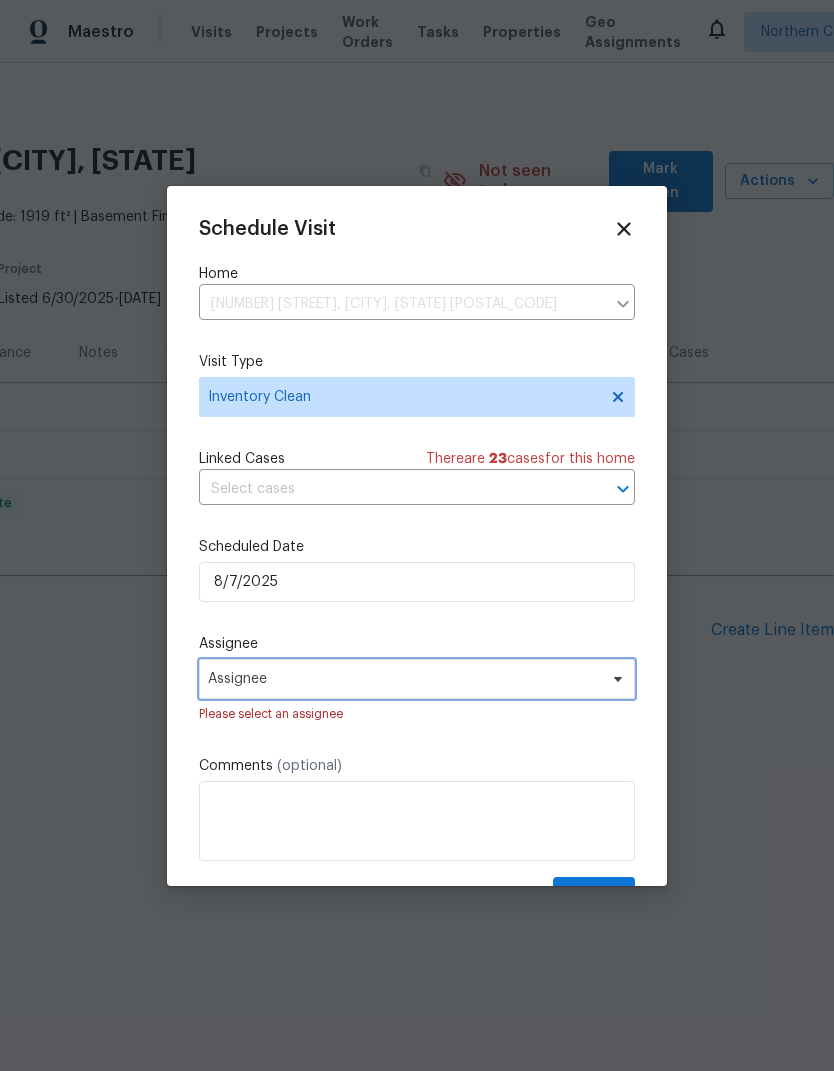 click on "Assignee" at bounding box center (417, 679) 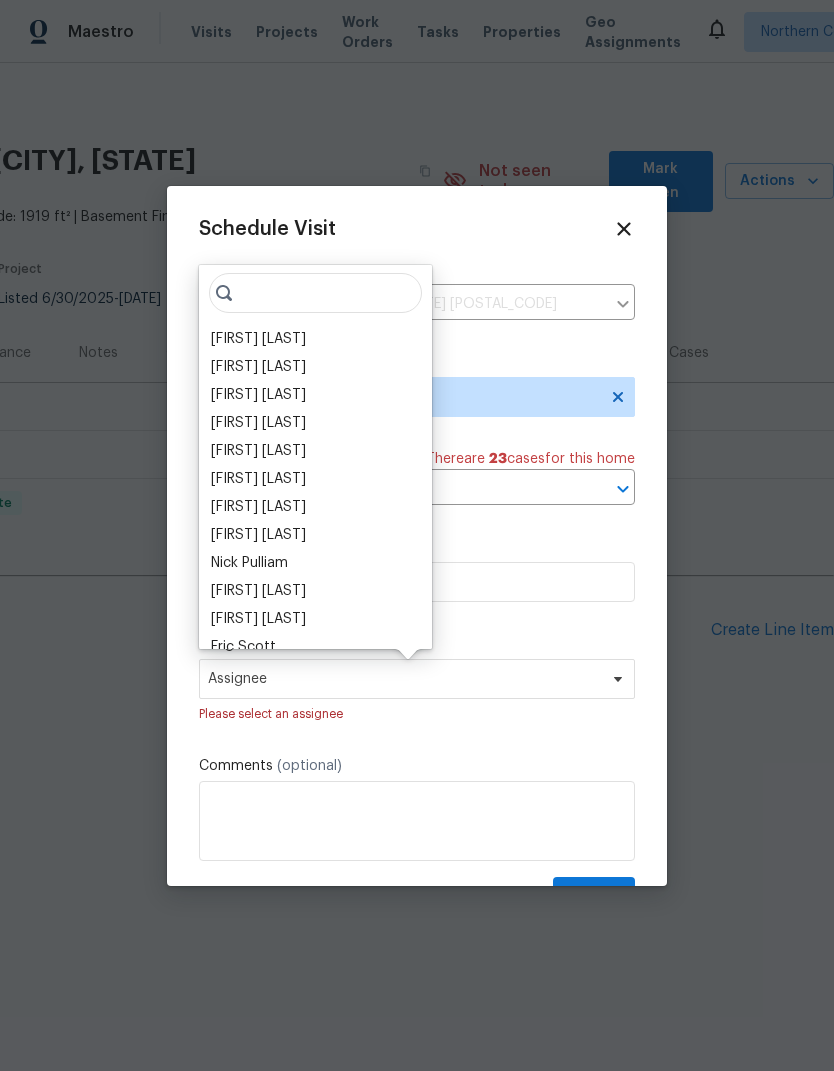 click on "[FIRST] [LAST]" at bounding box center (258, 339) 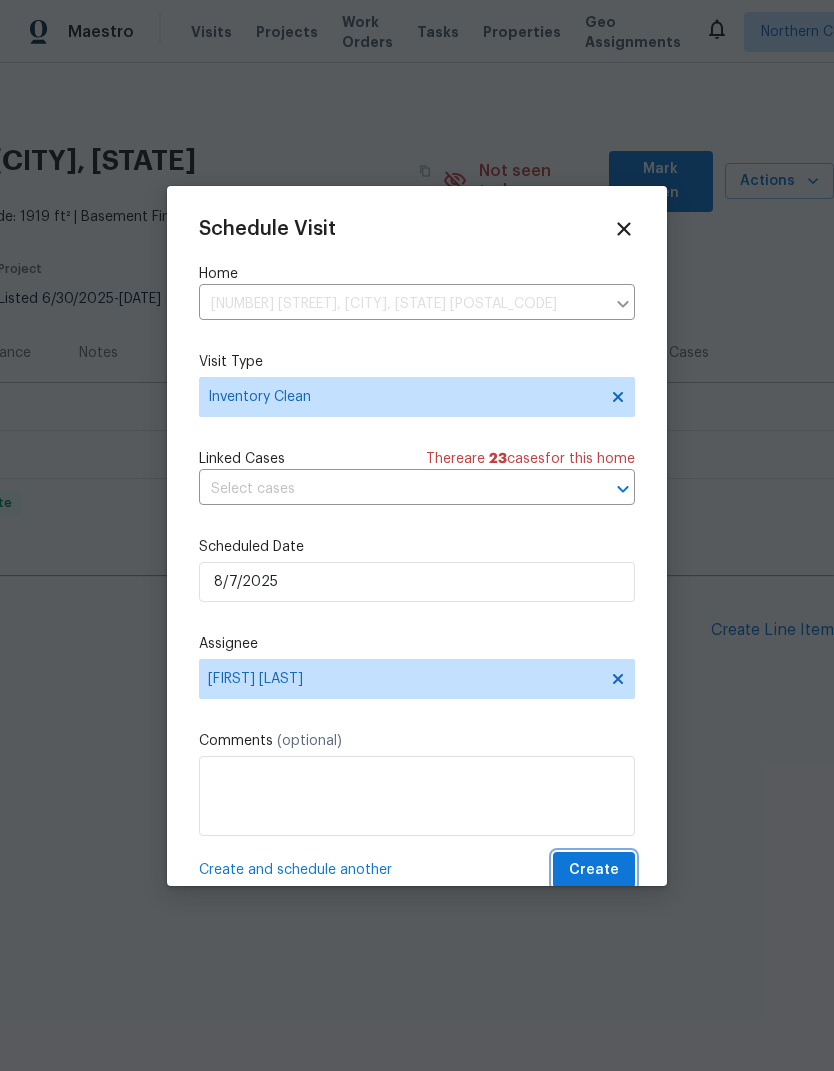 click on "Create" at bounding box center (594, 870) 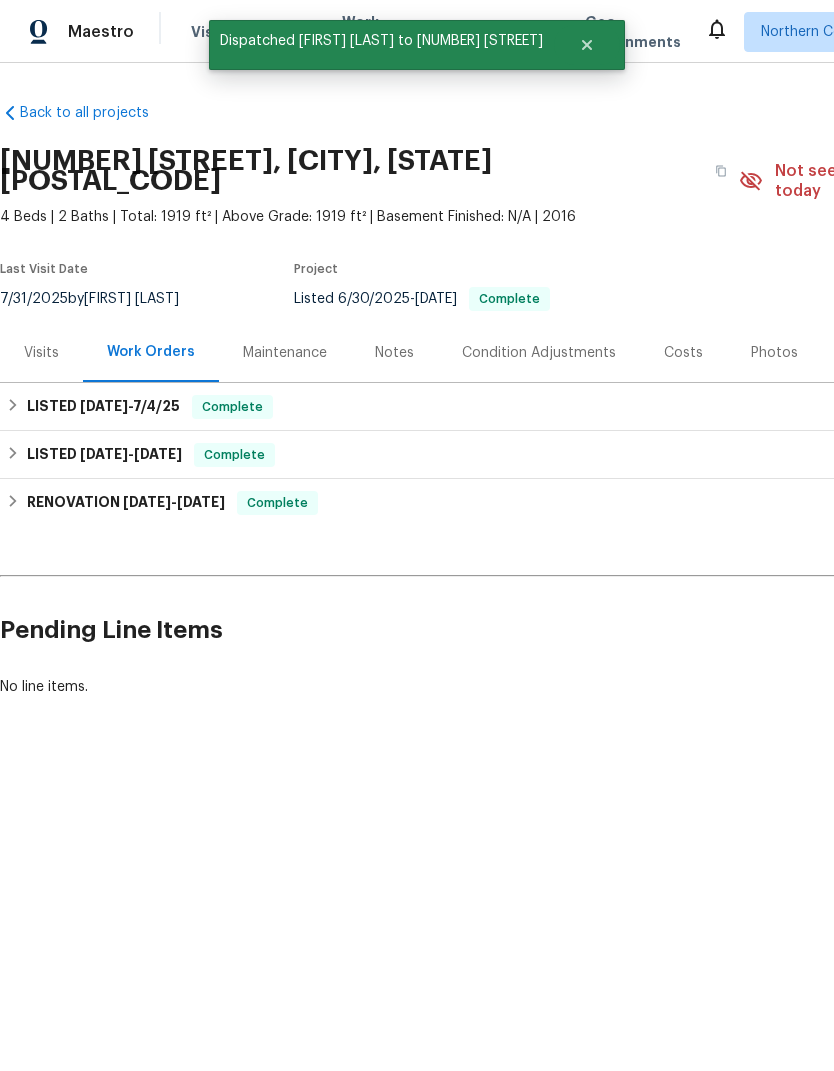 scroll, scrollTop: 0, scrollLeft: 0, axis: both 